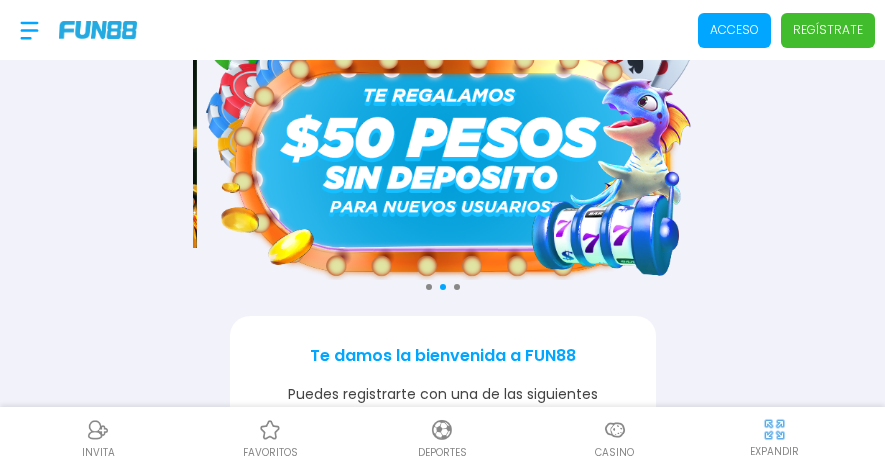 scroll, scrollTop: 72, scrollLeft: 0, axis: vertical 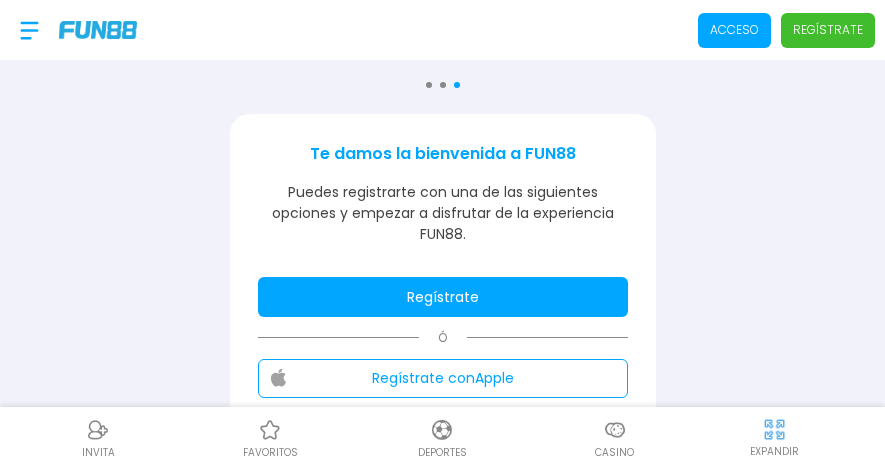 click on "Regístrate" at bounding box center (443, 297) 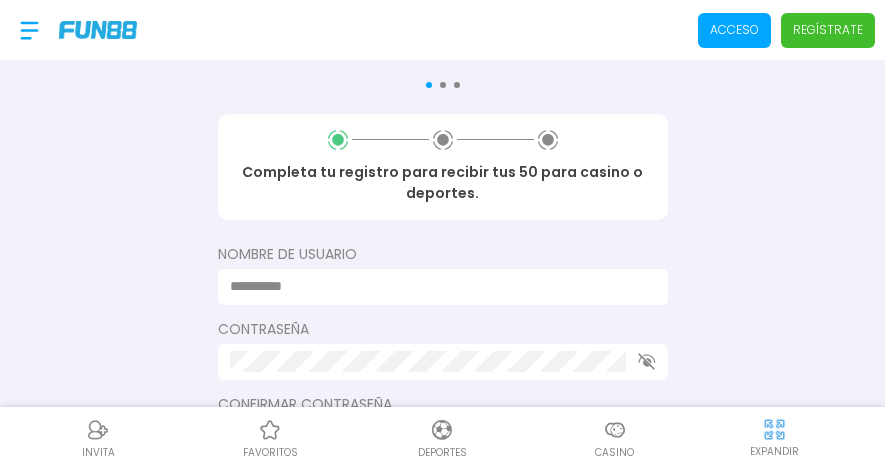 click at bounding box center [437, 286] 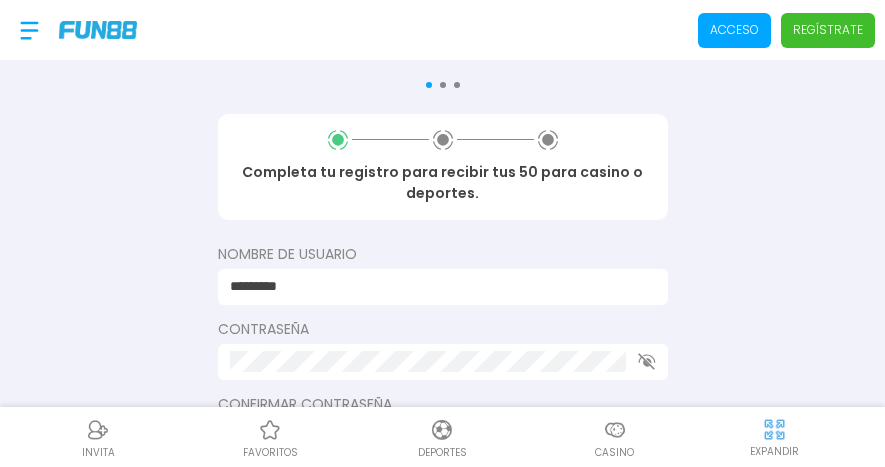 click on "Nombre de usuario" at bounding box center (443, 254) 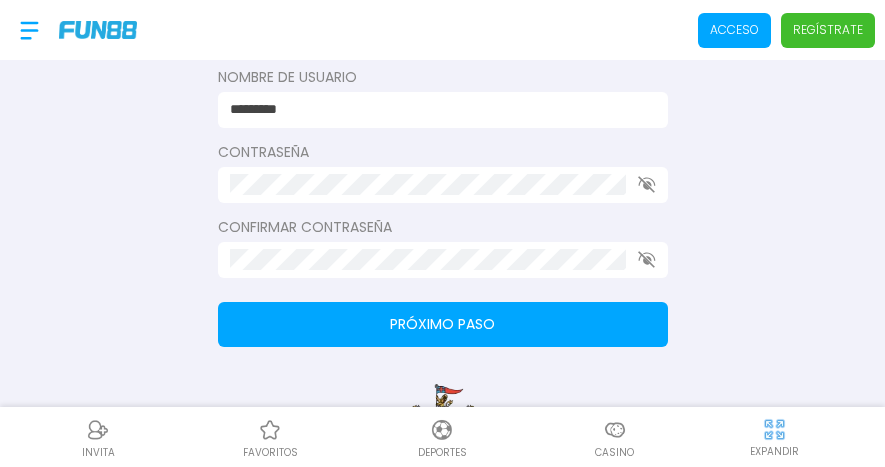 scroll, scrollTop: 461, scrollLeft: 0, axis: vertical 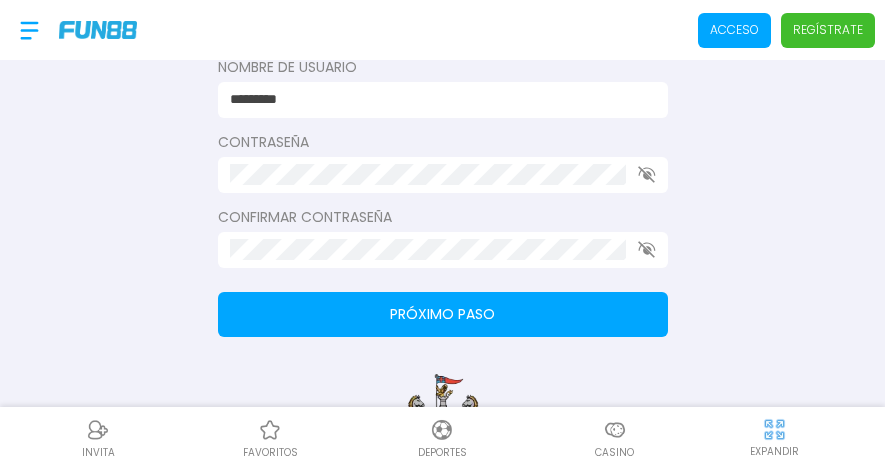 click at bounding box center [443, 250] 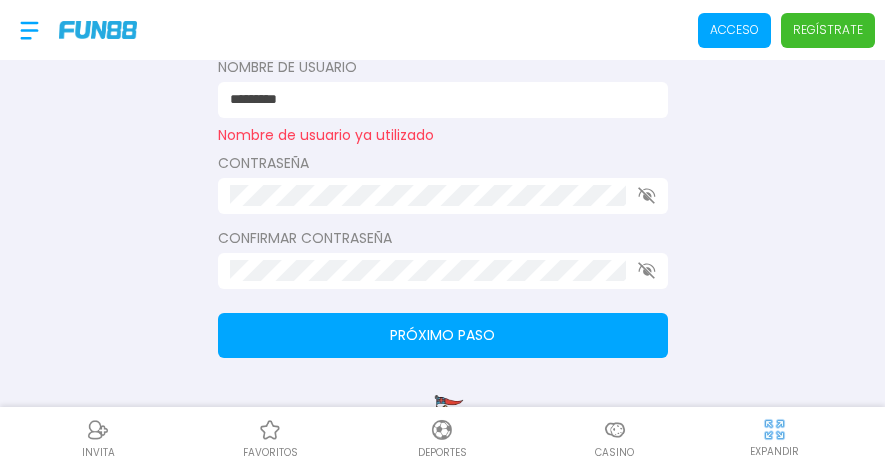 click on "*********" at bounding box center [437, 99] 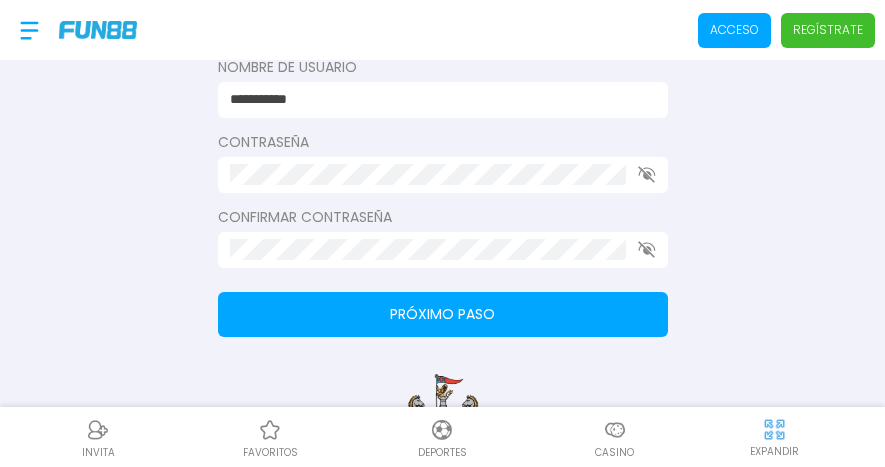 click on "Acceso Regístrate" at bounding box center (442, 30) 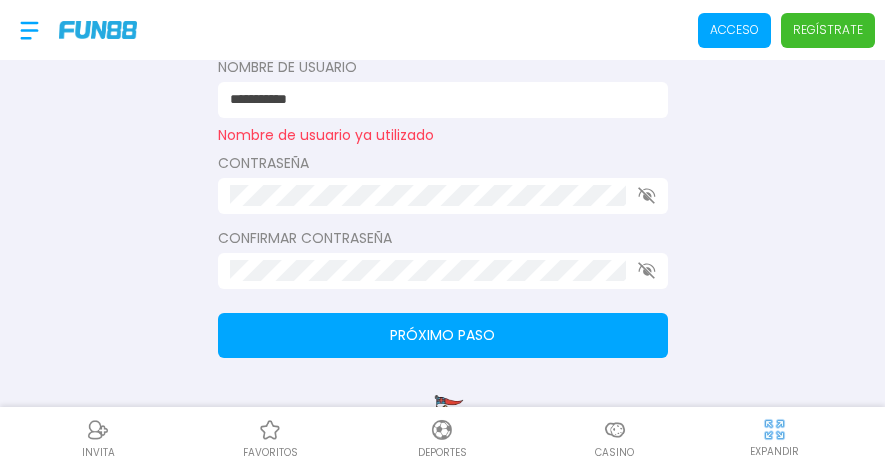 click on "**********" at bounding box center (437, 99) 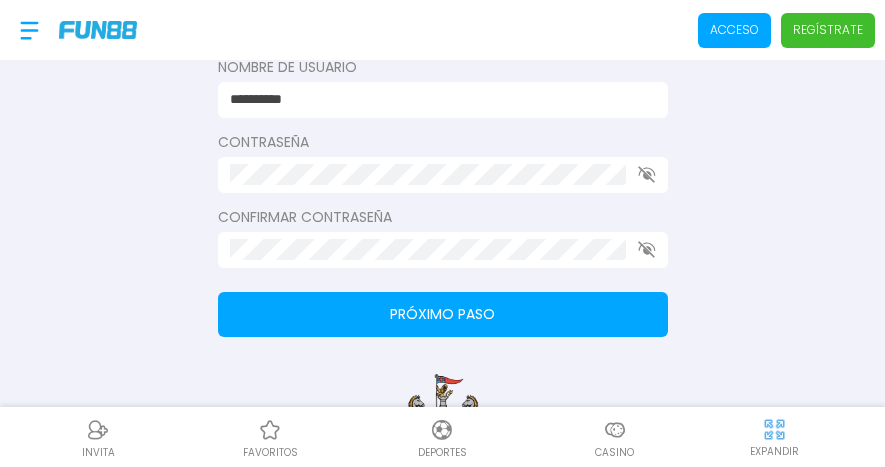 type on "**********" 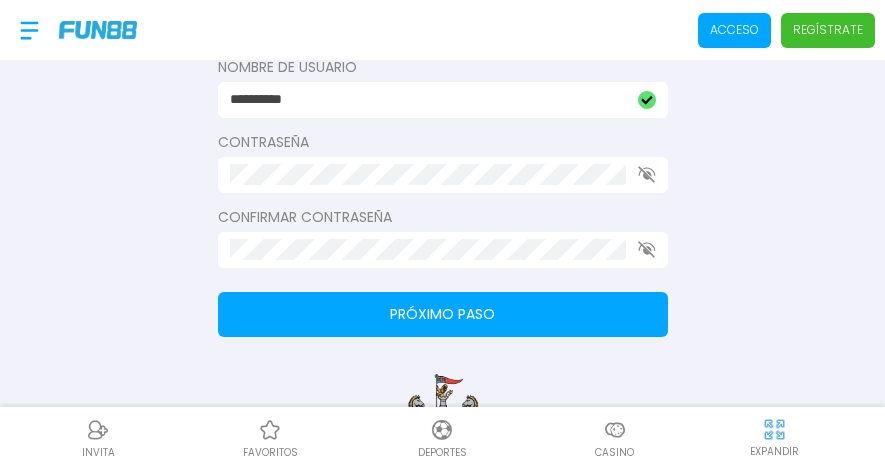 click on "Próximo paso" at bounding box center [443, 314] 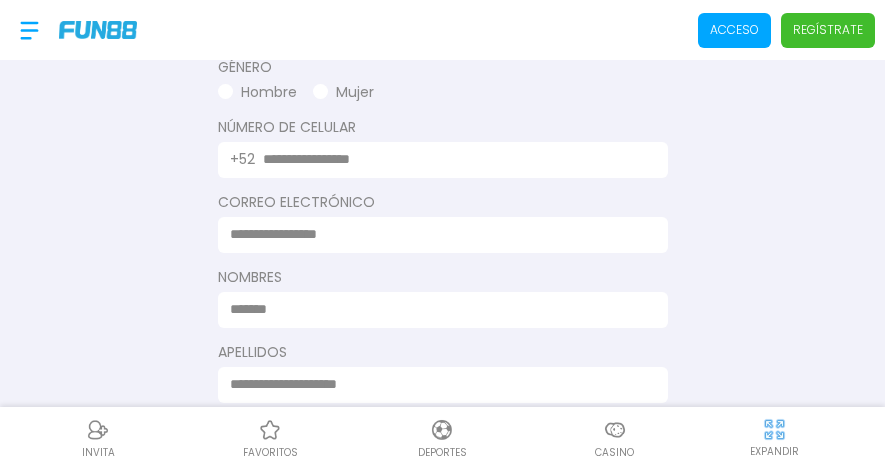 click at bounding box center (225, 91) 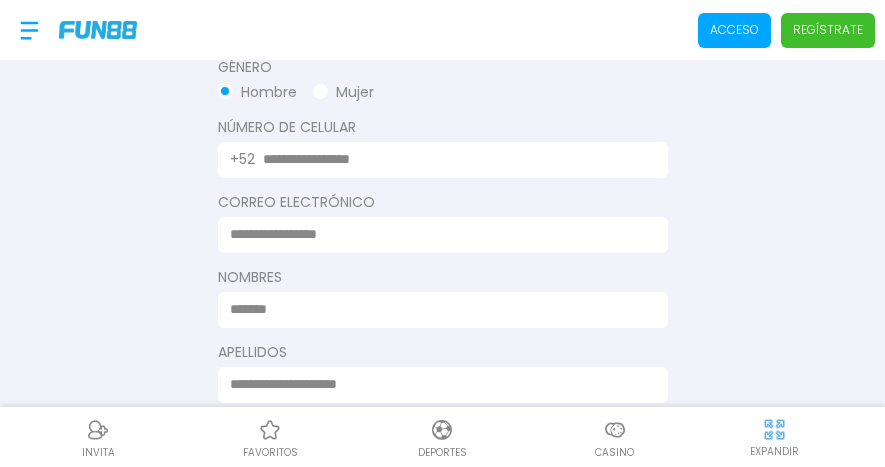 click at bounding box center (453, 159) 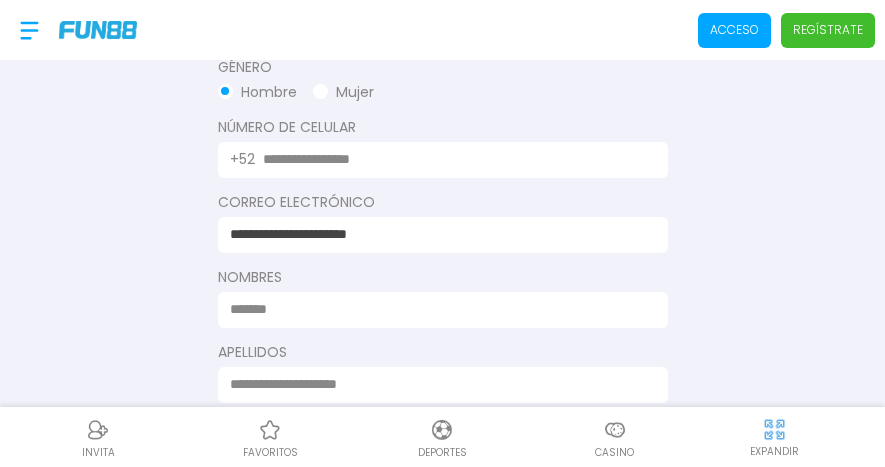 type on "******" 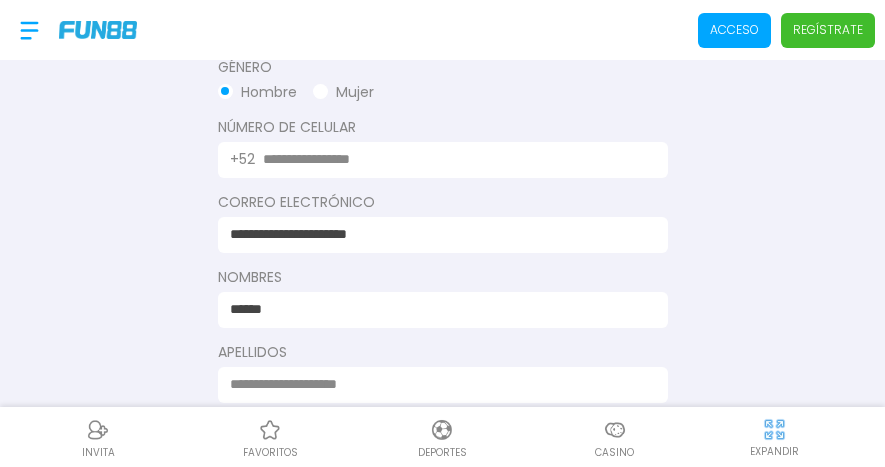 type on "**********" 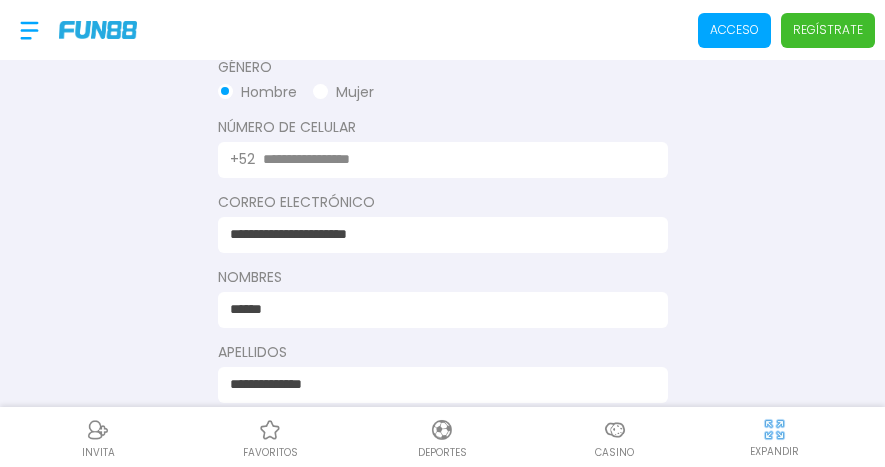 click on "+52" at bounding box center [443, 160] 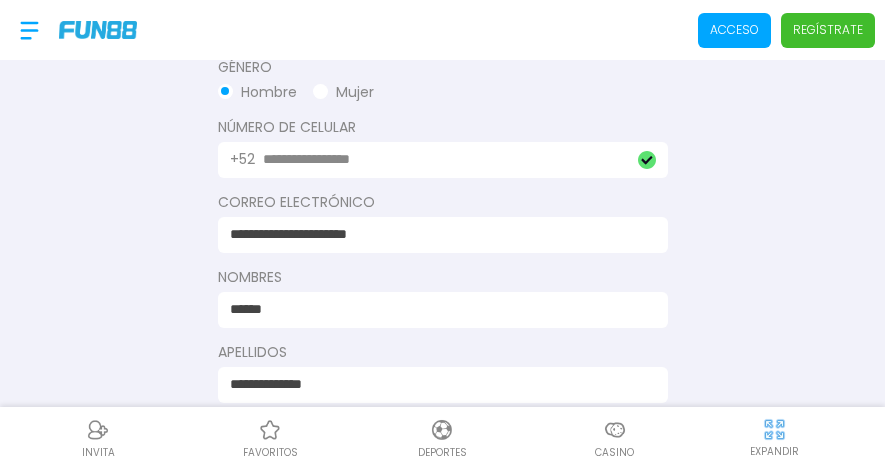 drag, startPoint x: 409, startPoint y: 318, endPoint x: 136, endPoint y: 301, distance: 273.52878 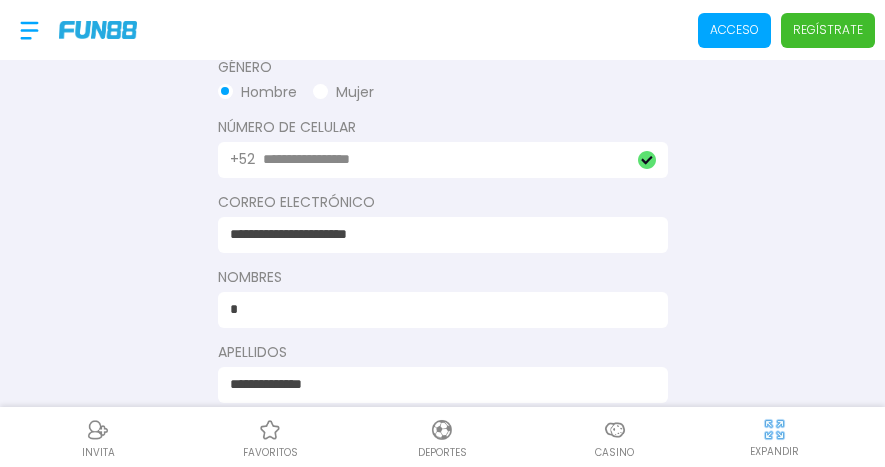 type on "*********" 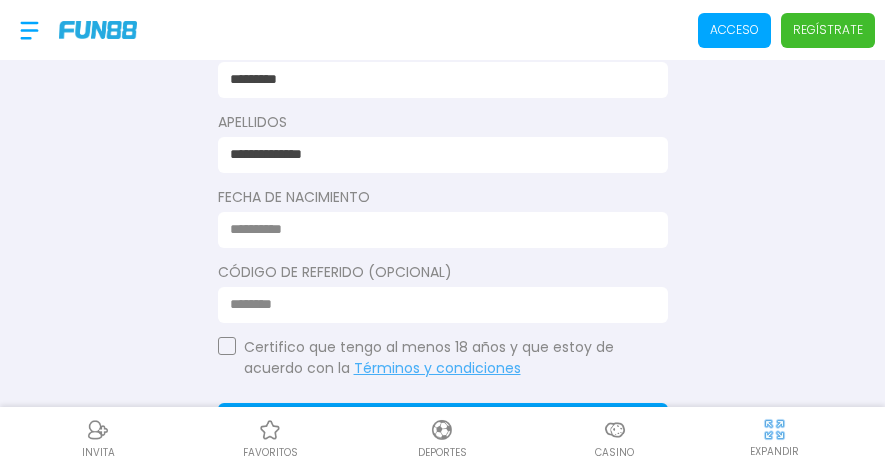 scroll, scrollTop: 713, scrollLeft: 0, axis: vertical 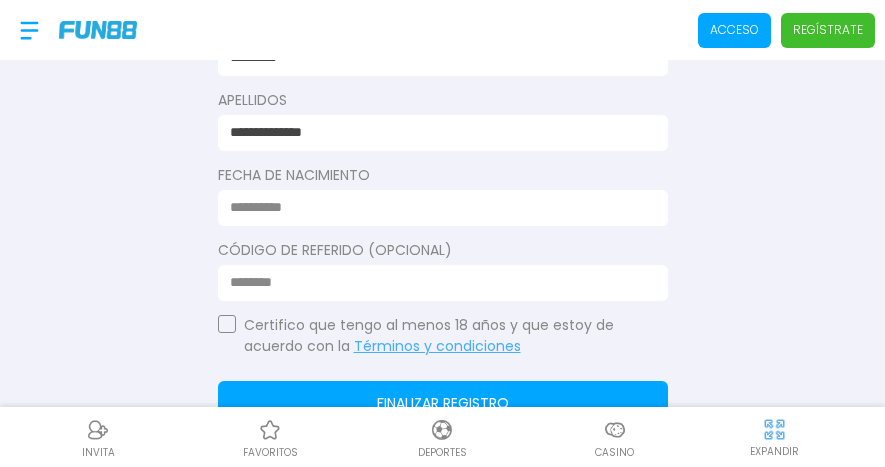 click at bounding box center (437, 207) 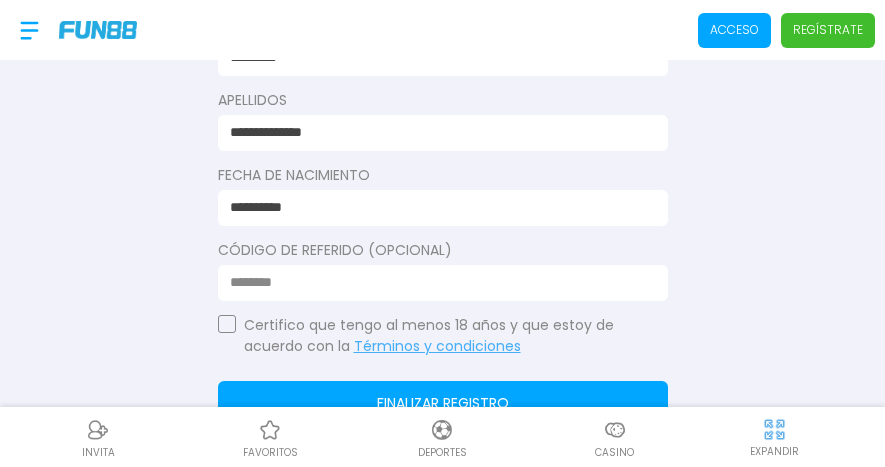 type on "**********" 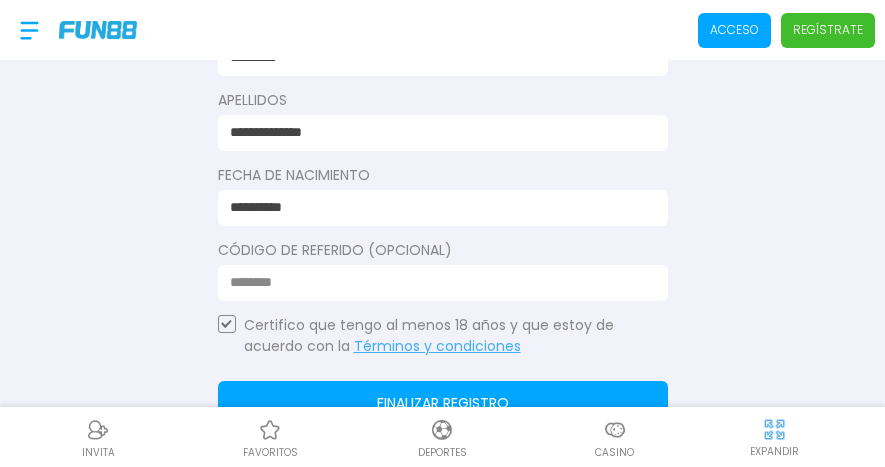 click on "Finalizar registro" 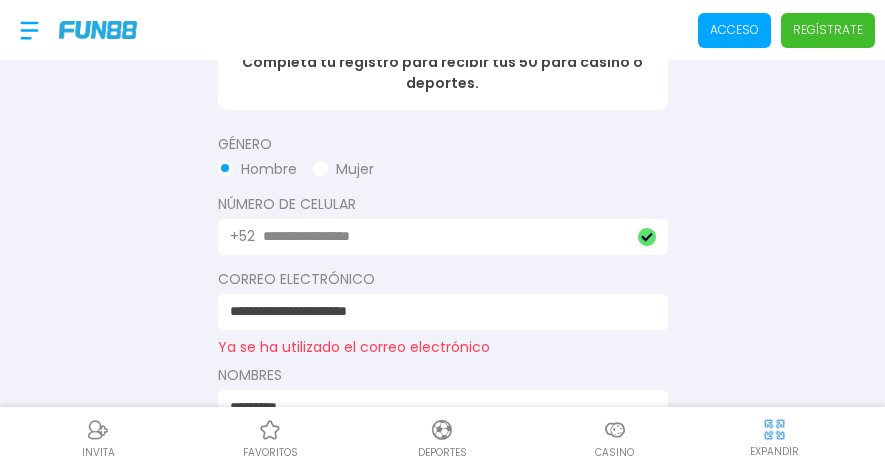 scroll, scrollTop: 469, scrollLeft: 0, axis: vertical 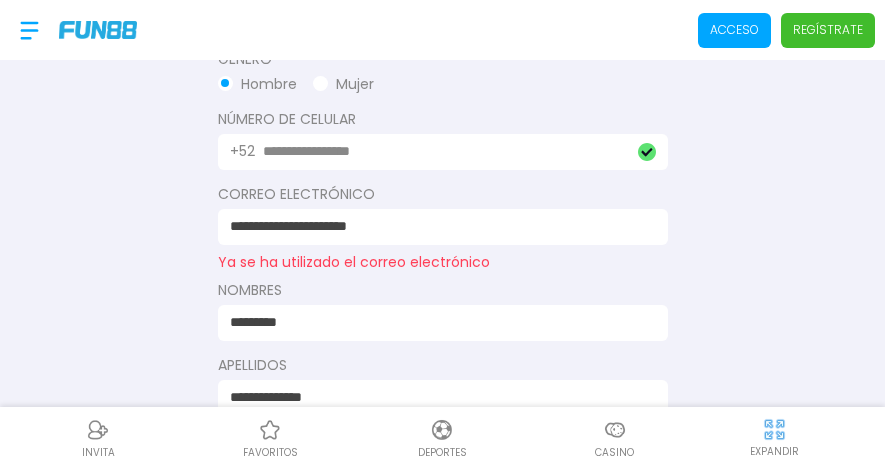 drag, startPoint x: 316, startPoint y: 227, endPoint x: 223, endPoint y: 249, distance: 95.566734 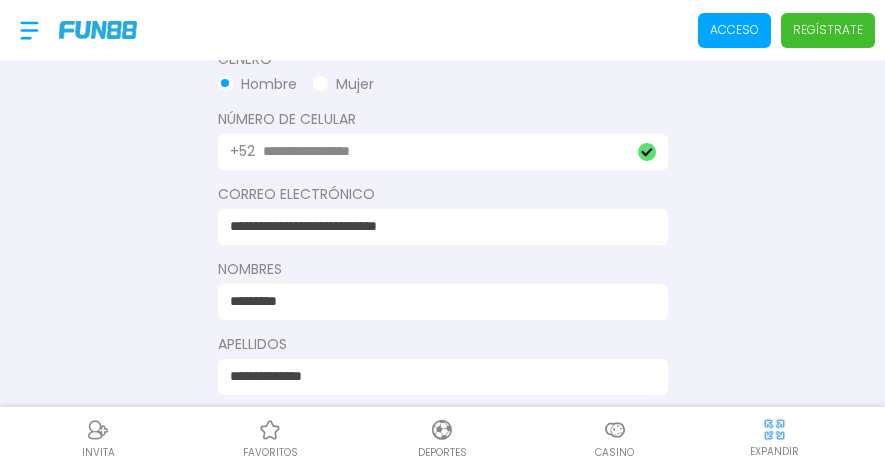 click on "**********" at bounding box center (437, 226) 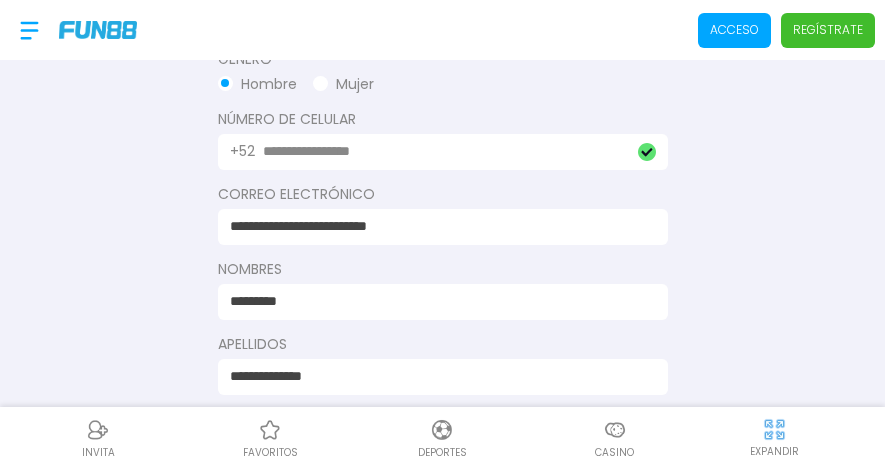 type on "**********" 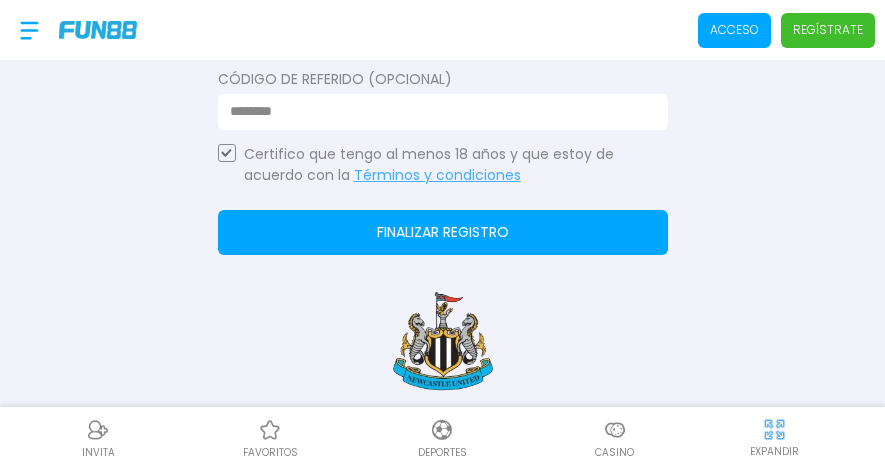 scroll, scrollTop: 901, scrollLeft: 0, axis: vertical 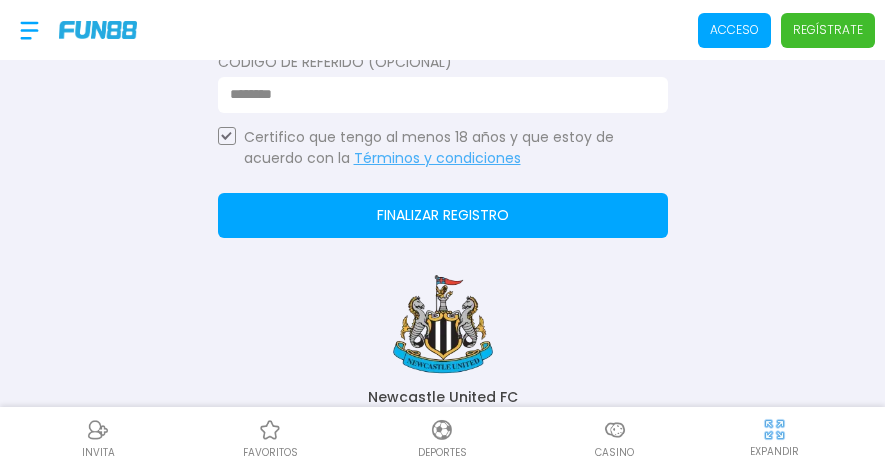 click on "Finalizar registro" 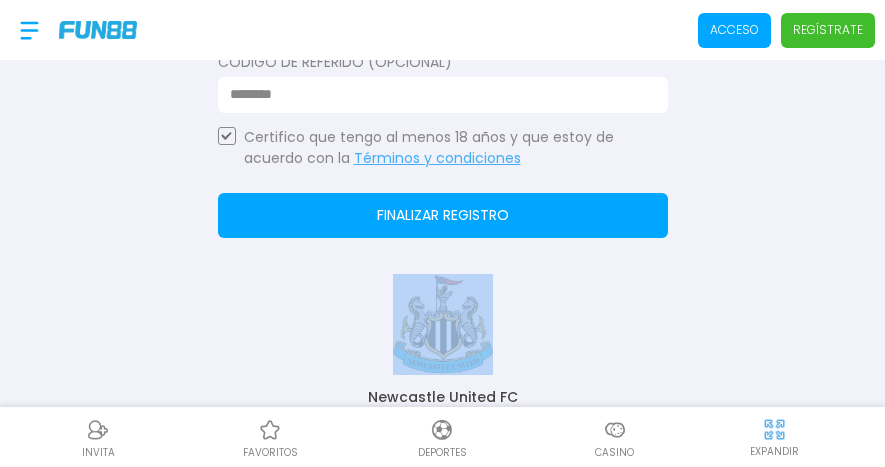drag, startPoint x: 884, startPoint y: 250, endPoint x: 883, endPoint y: 176, distance: 74.00676 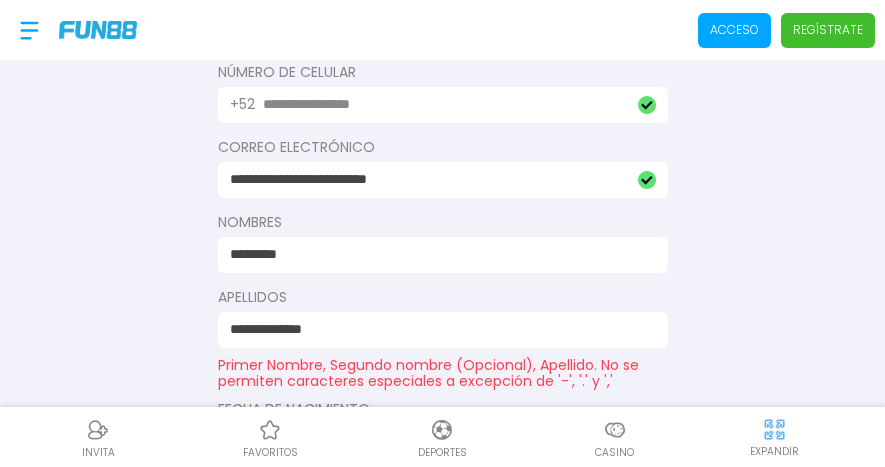 scroll, scrollTop: 482, scrollLeft: 0, axis: vertical 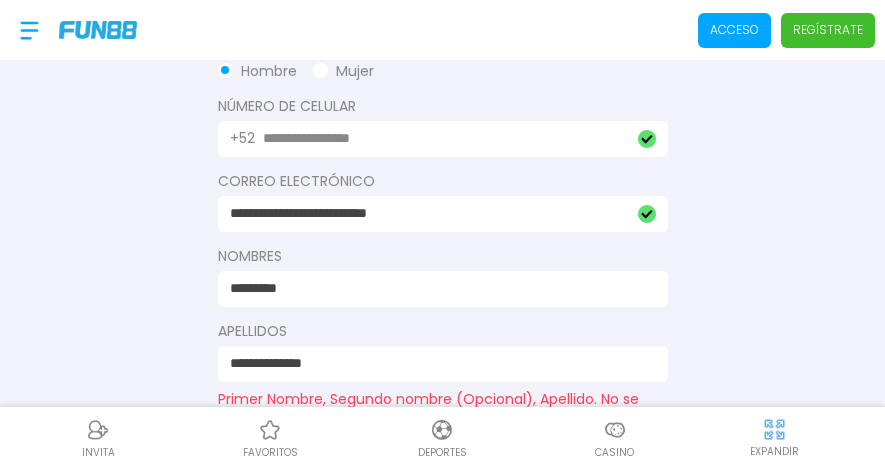 click on "*********" at bounding box center [443, 289] 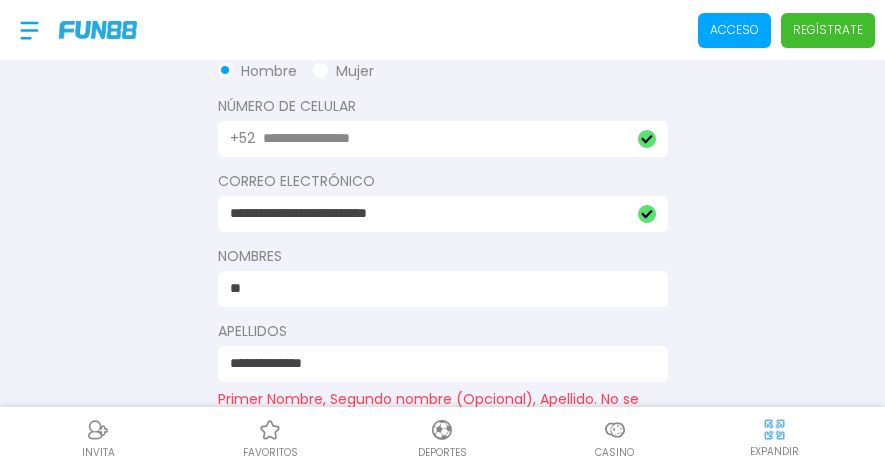 type on "*" 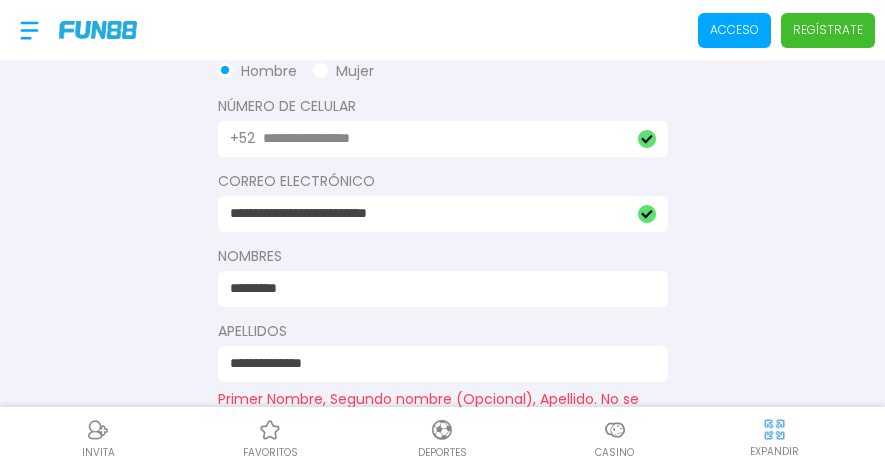 type on "*********" 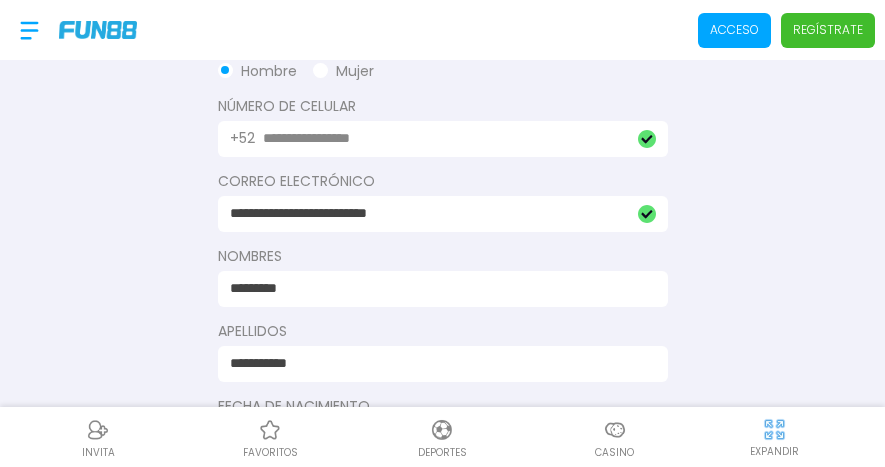 drag, startPoint x: 319, startPoint y: 366, endPoint x: 305, endPoint y: 364, distance: 14.142136 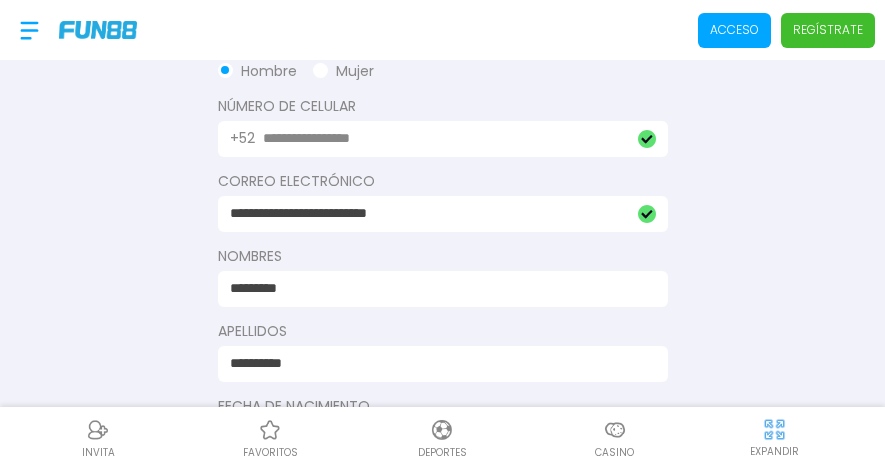 type on "*********" 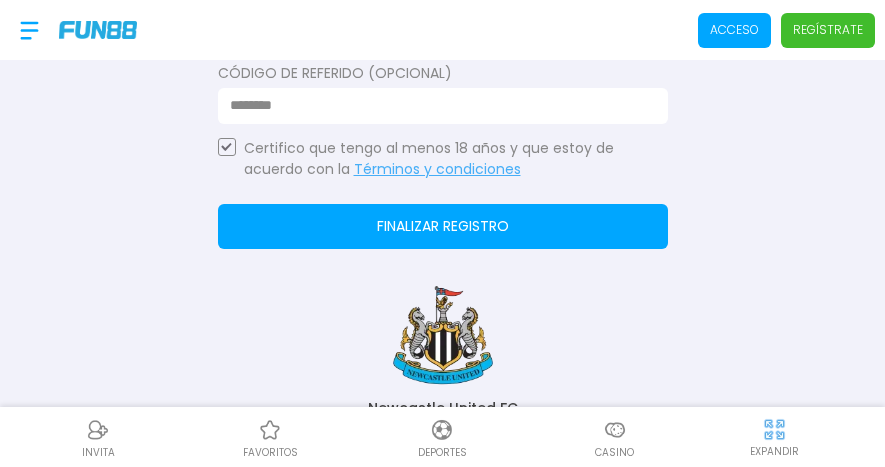click on "Finalizar registro" 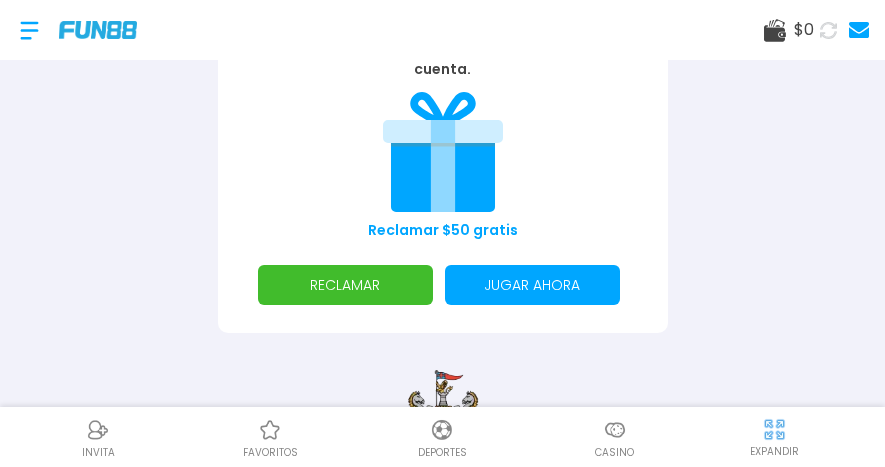 scroll, scrollTop: 305, scrollLeft: 0, axis: vertical 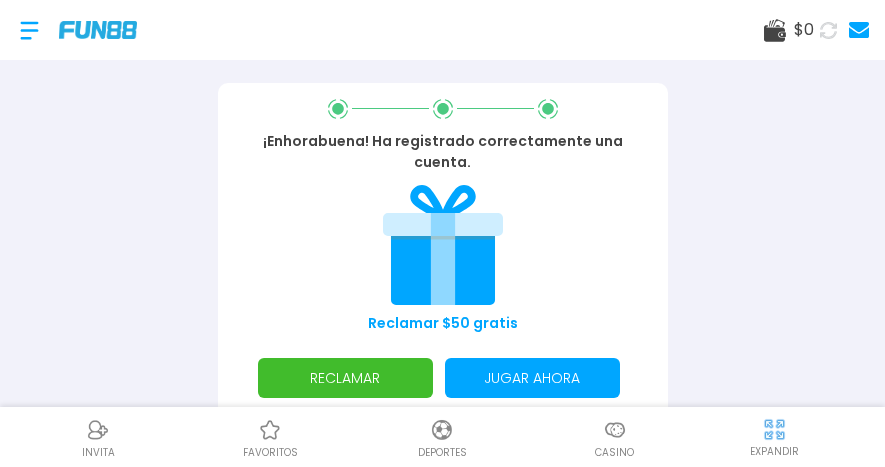 click on "RECLAMAR" at bounding box center (345, 378) 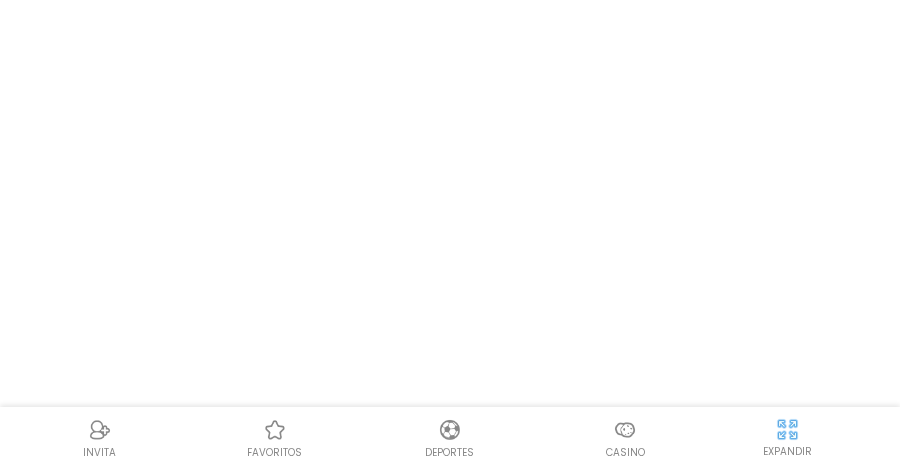 click on "INVITA favoritos Deportes Casino EXPANDIR" at bounding box center [450, 233] 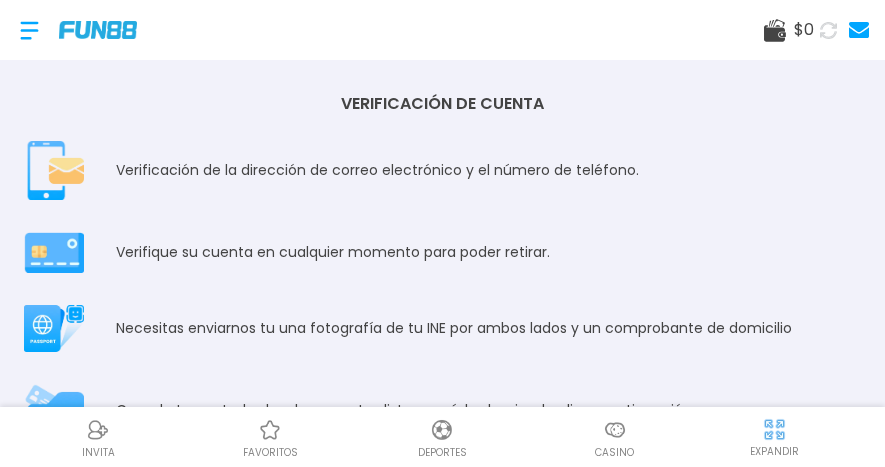 click on "Verificación de la dirección de correo electrónico y el número de teléfono." at bounding box center [377, 170] 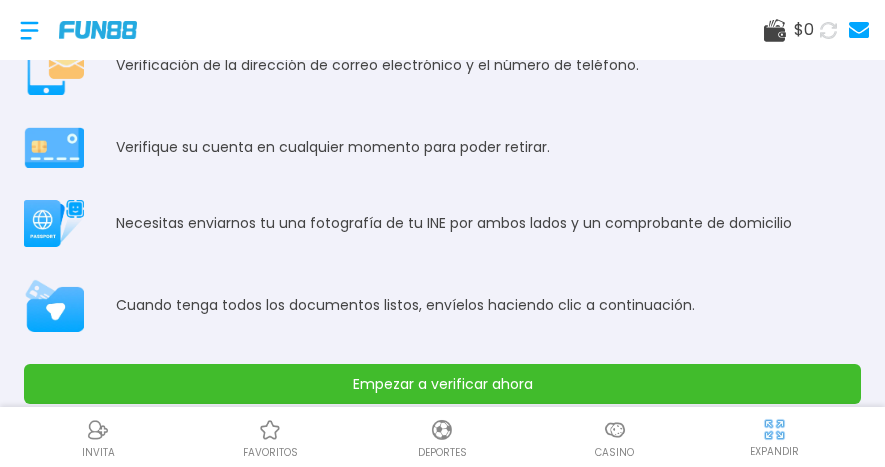 scroll, scrollTop: 134, scrollLeft: 0, axis: vertical 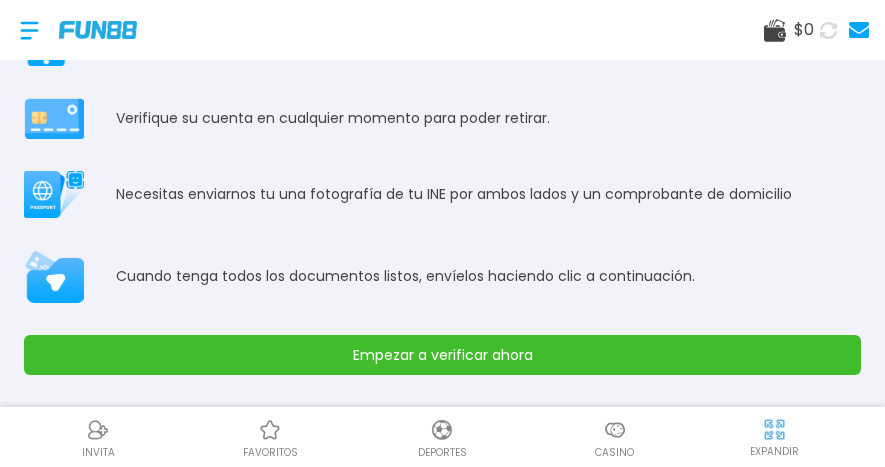 click on "Empezar a verificar ahora" at bounding box center [442, 355] 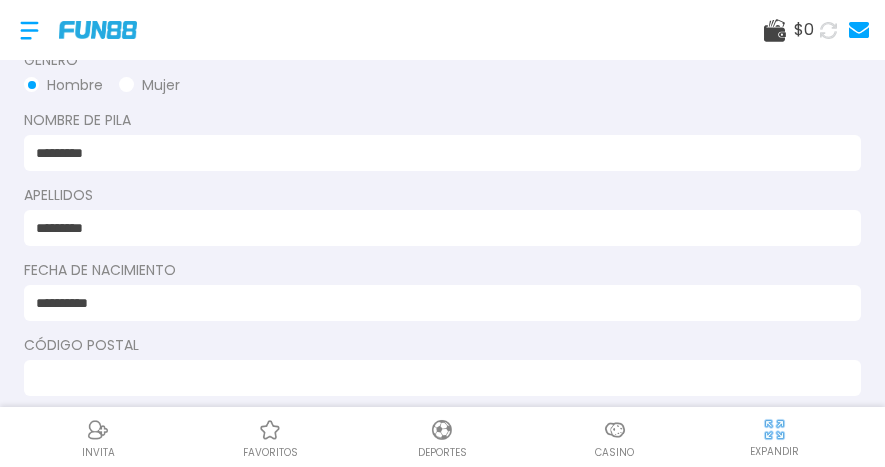 scroll, scrollTop: 0, scrollLeft: 0, axis: both 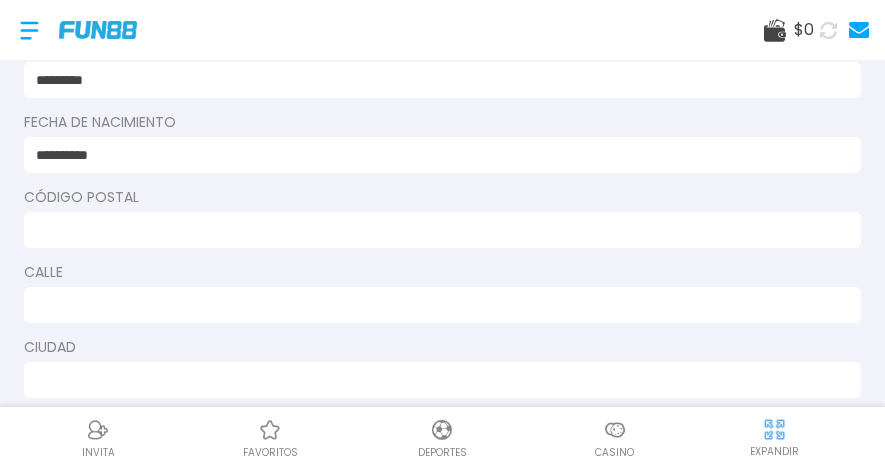 click at bounding box center [442, 230] 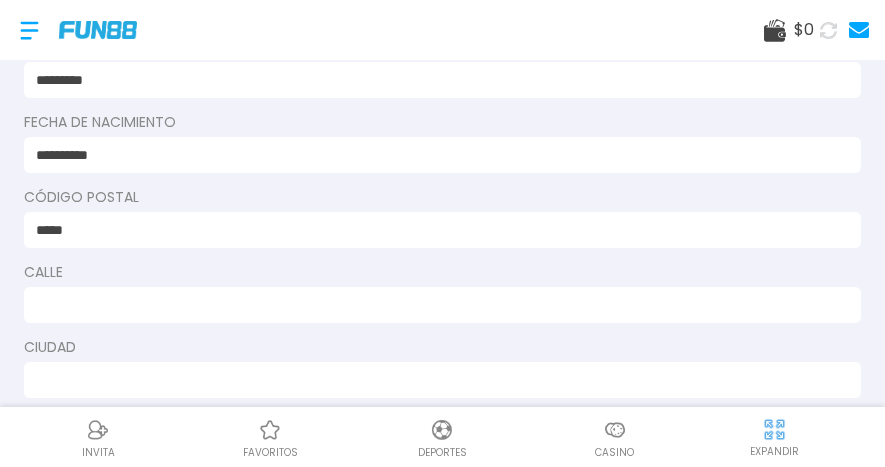 type on "**********" 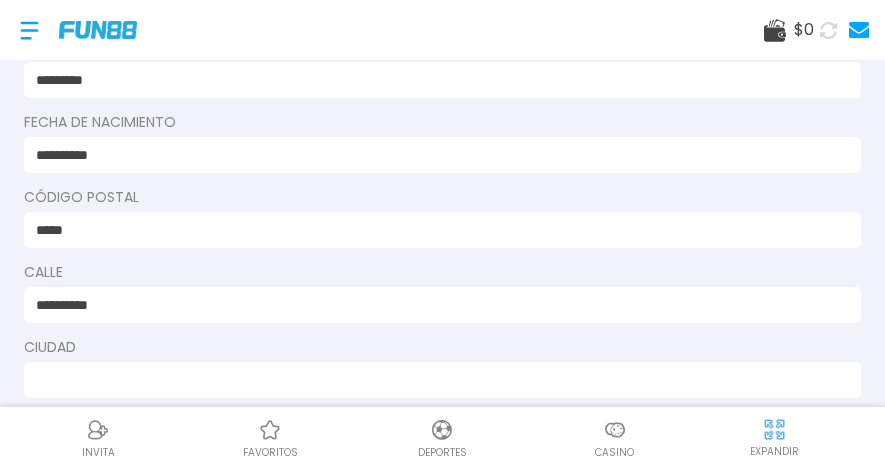 type on "**********" 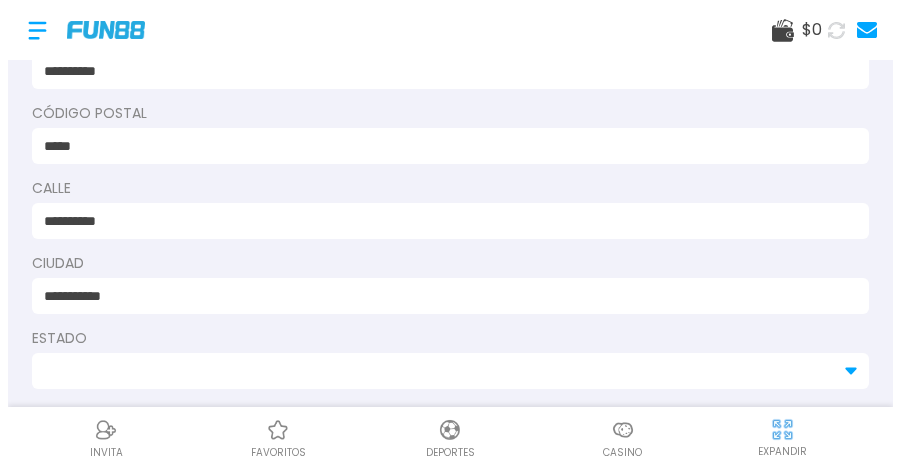 scroll, scrollTop: 444, scrollLeft: 0, axis: vertical 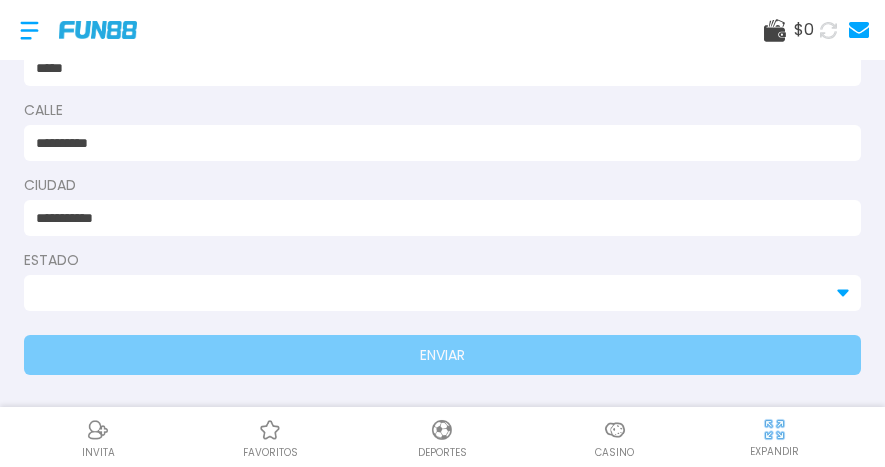 click at bounding box center (430, 293) 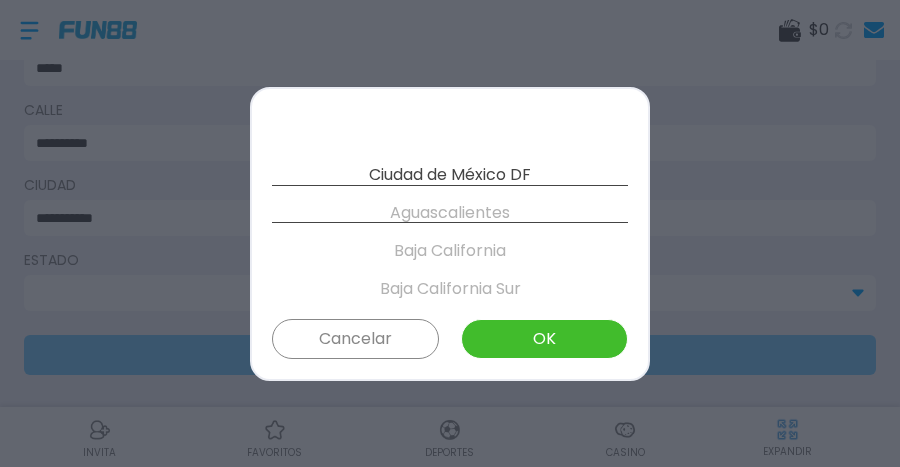 scroll, scrollTop: 0, scrollLeft: 0, axis: both 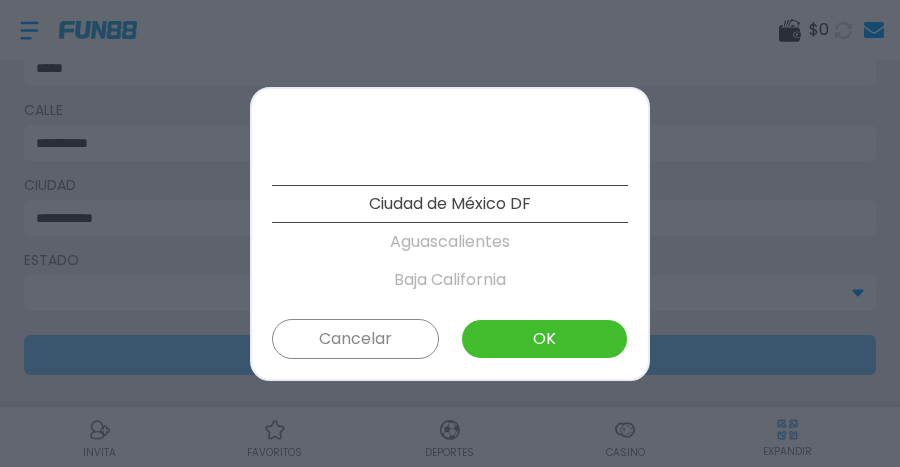 click on "Baja California" at bounding box center [450, 280] 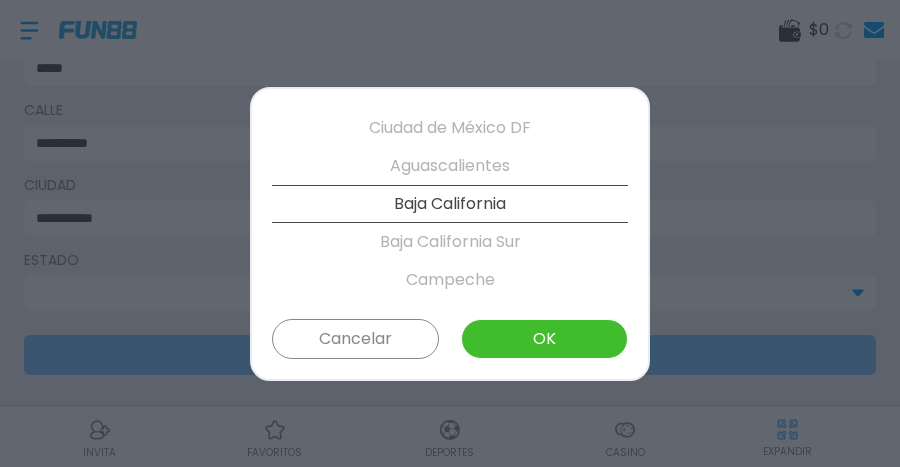 click on "Campeche" at bounding box center (450, 280) 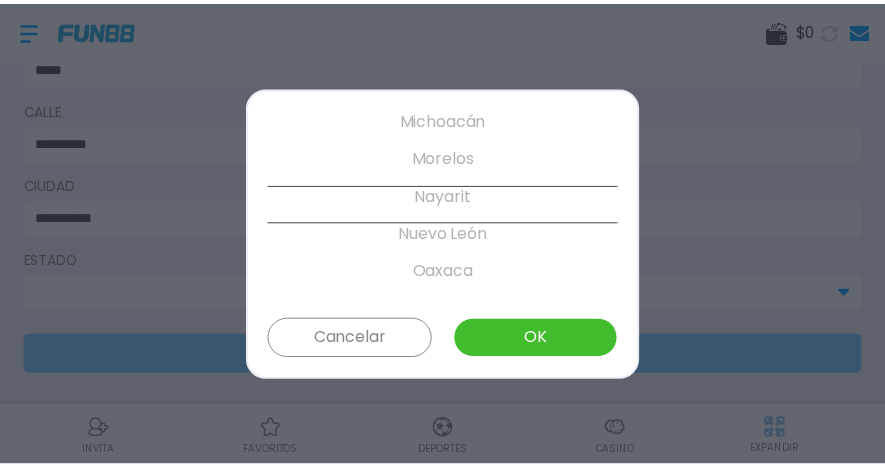 scroll, scrollTop: 646, scrollLeft: 0, axis: vertical 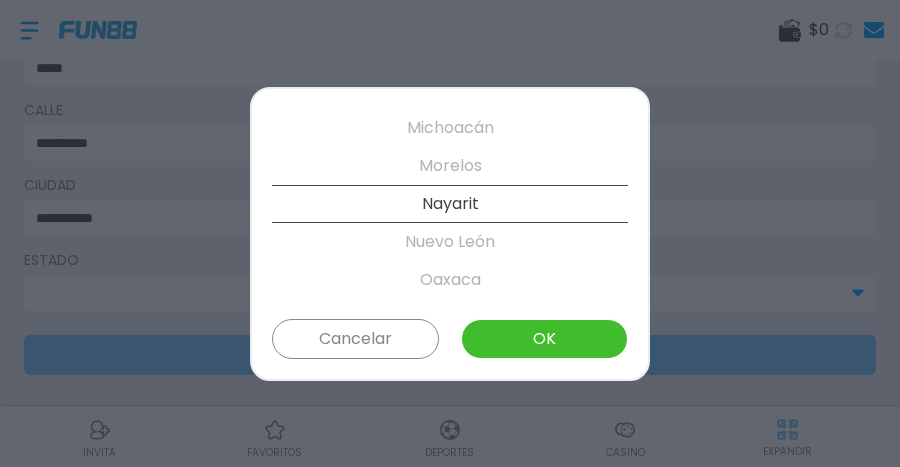 click on "OK" at bounding box center (544, 339) 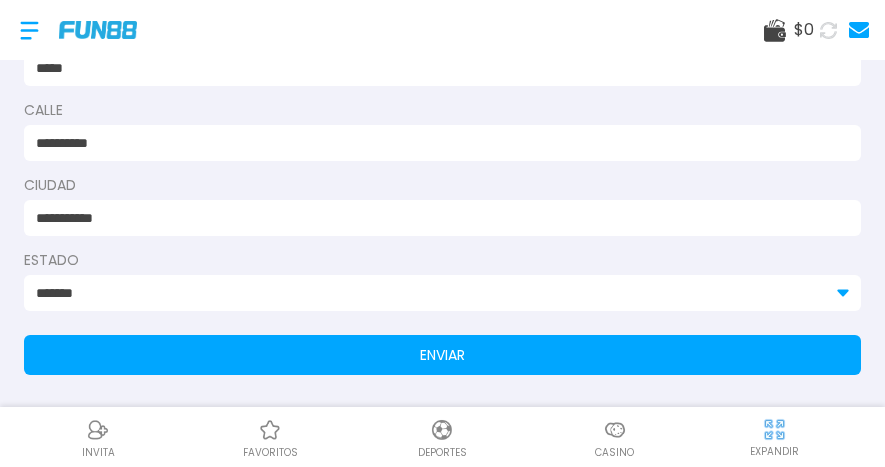 click on "ENVIAR" at bounding box center [442, 355] 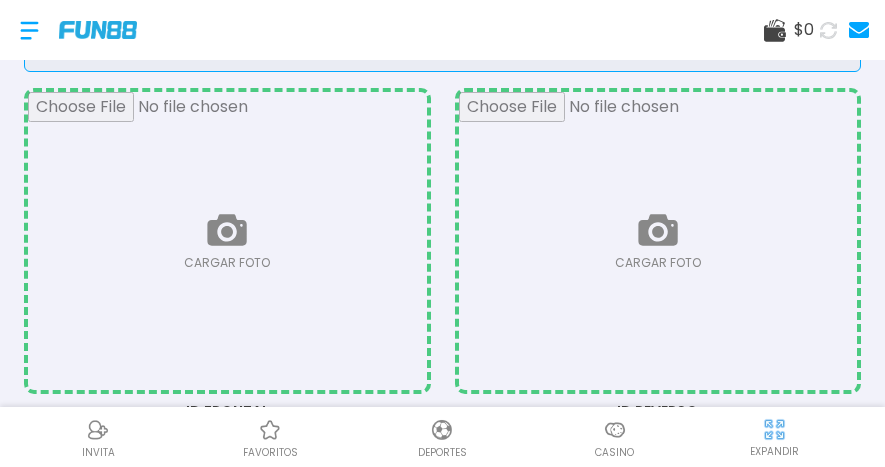 scroll, scrollTop: 0, scrollLeft: 0, axis: both 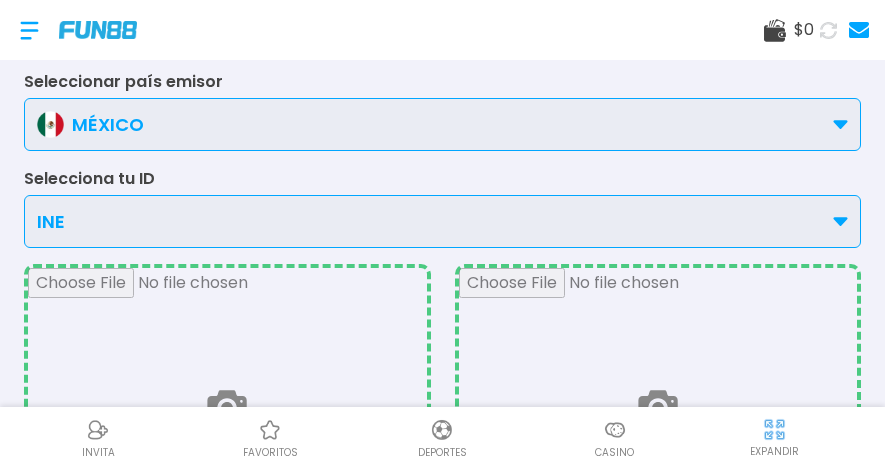 click on "INE" at bounding box center (442, 221) 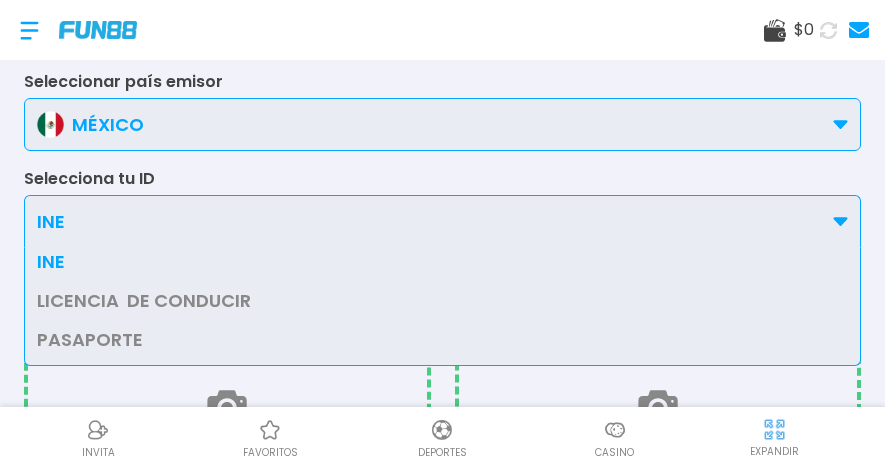 click on "INE" at bounding box center [442, 221] 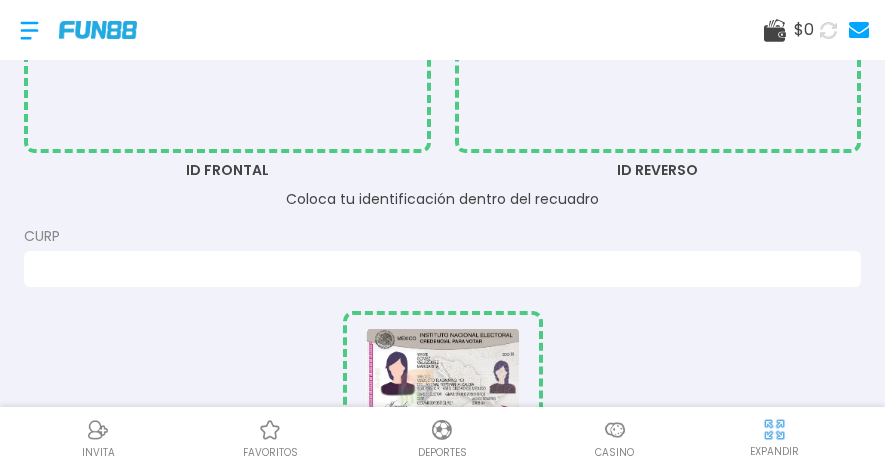scroll, scrollTop: 193, scrollLeft: 0, axis: vertical 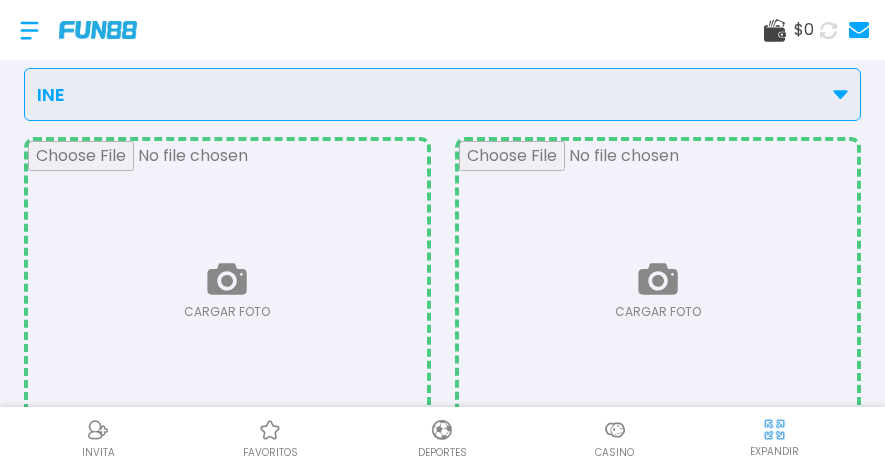 click on "INE" at bounding box center [442, 94] 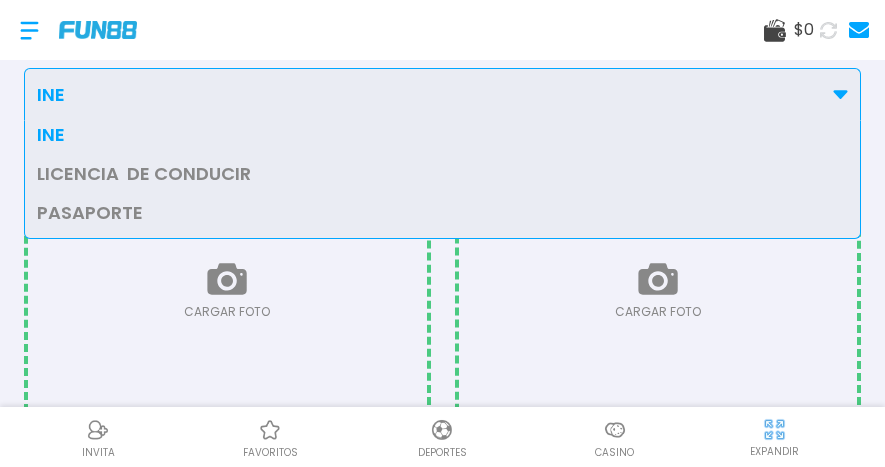 click on "INE" at bounding box center [442, 134] 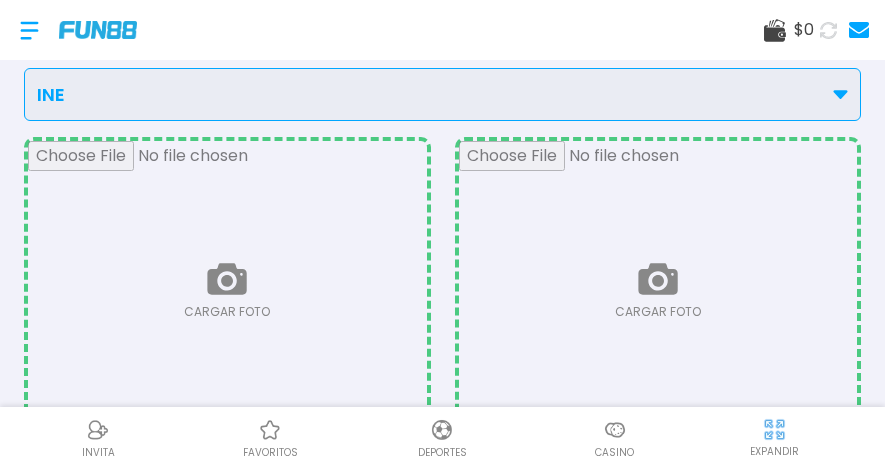 click on "INE" at bounding box center (442, 94) 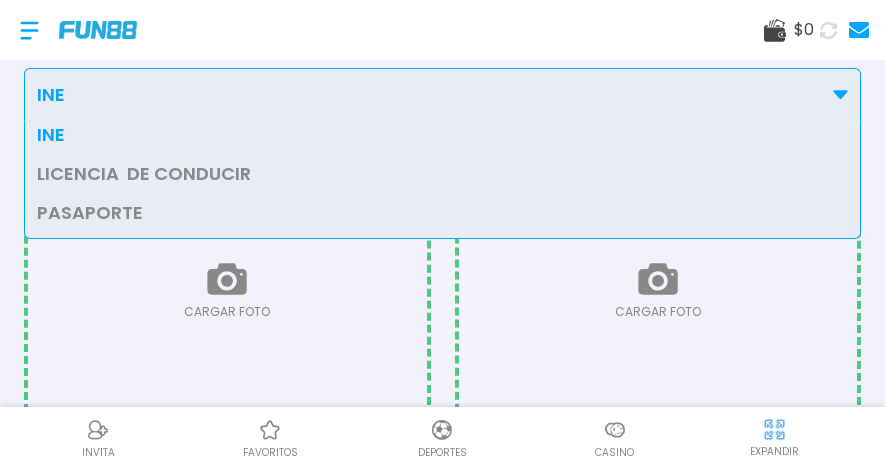 click on "INE" at bounding box center (442, 94) 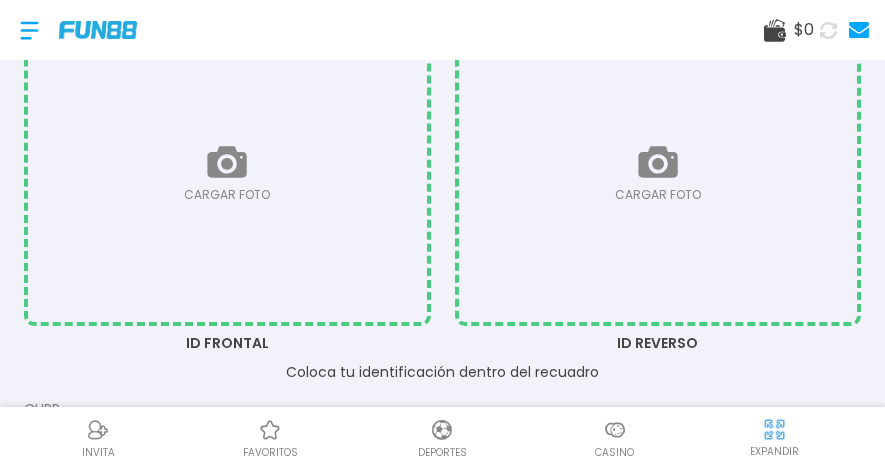 scroll, scrollTop: 296, scrollLeft: 0, axis: vertical 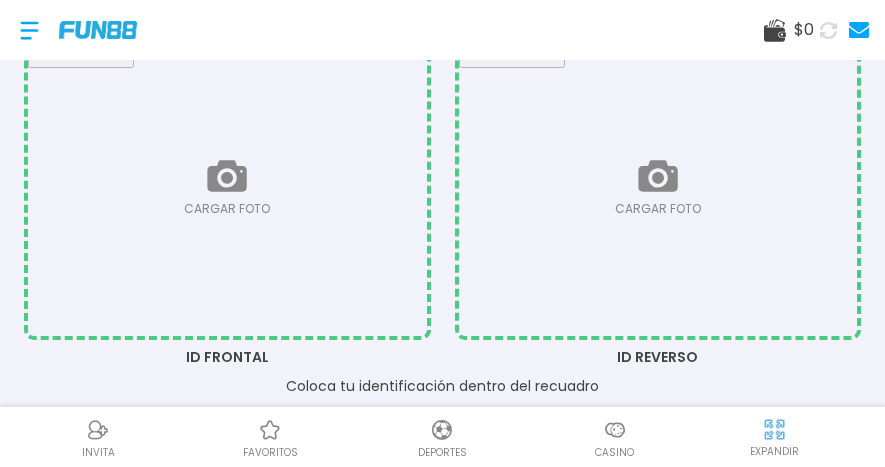 click at bounding box center [227, 187] 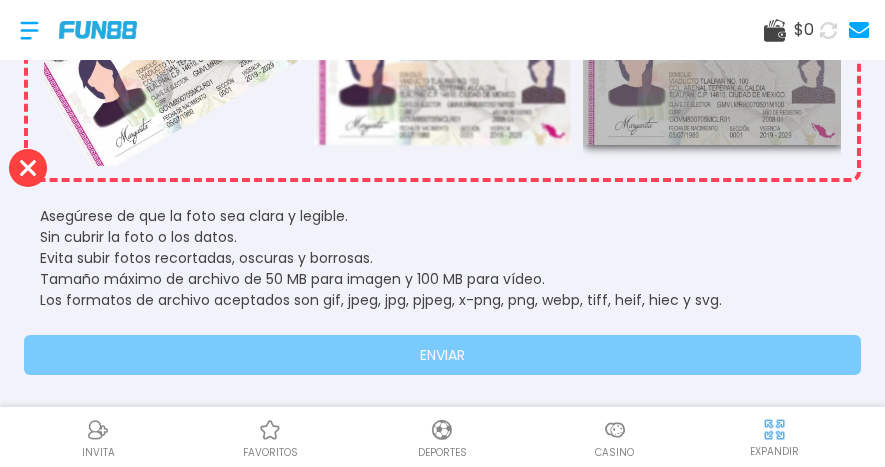 scroll, scrollTop: 876, scrollLeft: 0, axis: vertical 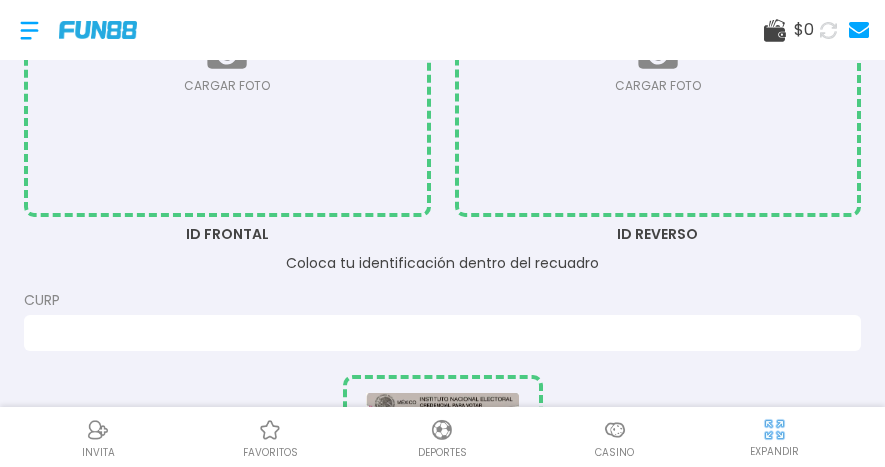 click at bounding box center [227, 64] 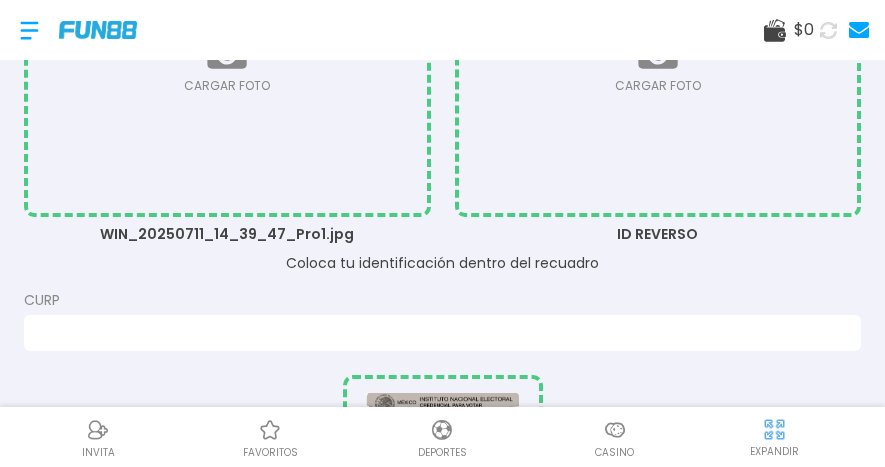 click at bounding box center [658, 64] 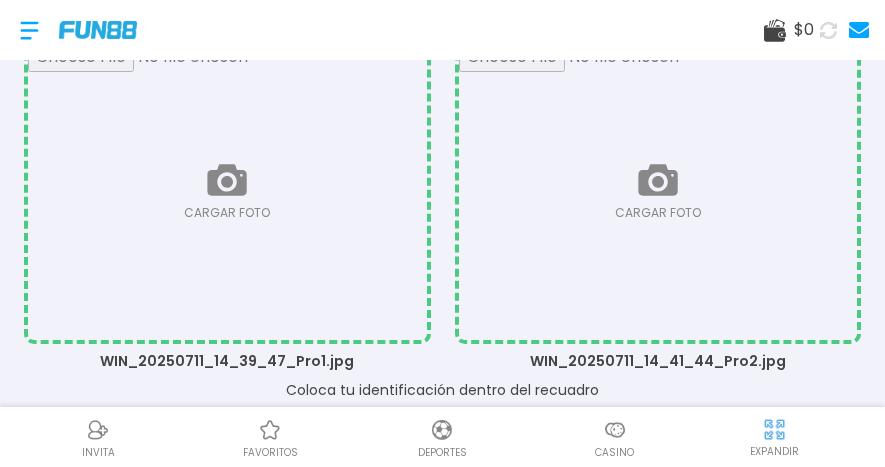 scroll, scrollTop: 271, scrollLeft: 0, axis: vertical 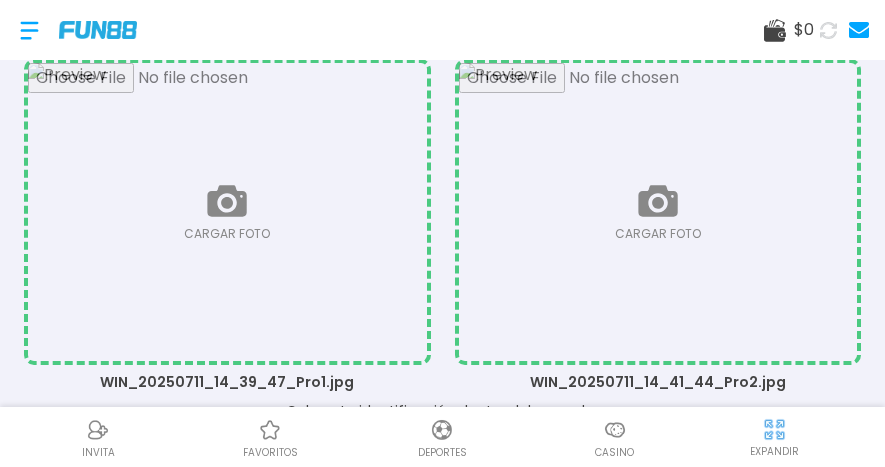 click at bounding box center (774, 429) 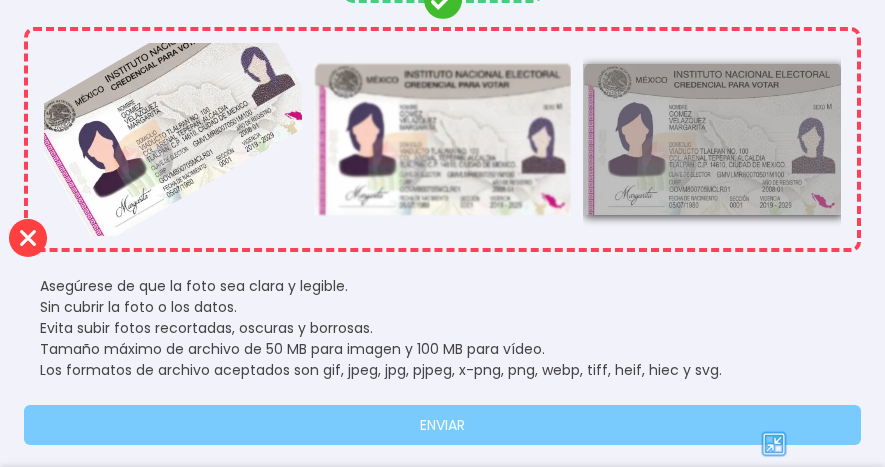 scroll, scrollTop: 986, scrollLeft: 0, axis: vertical 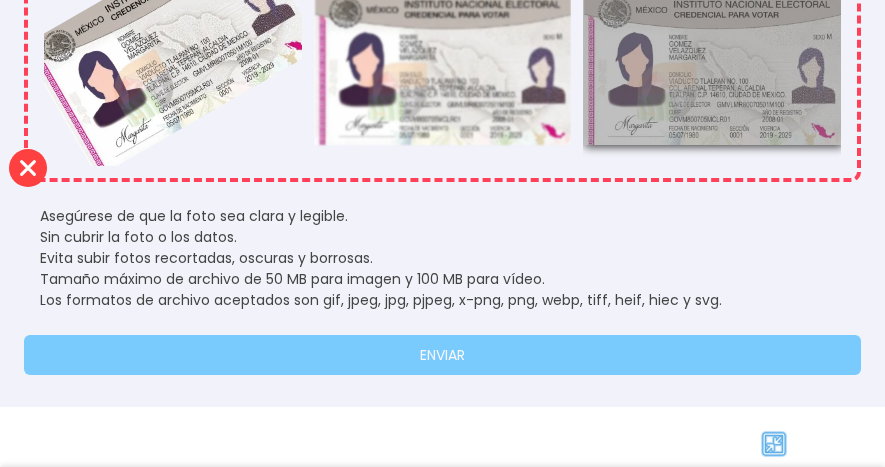 click at bounding box center [774, 444] 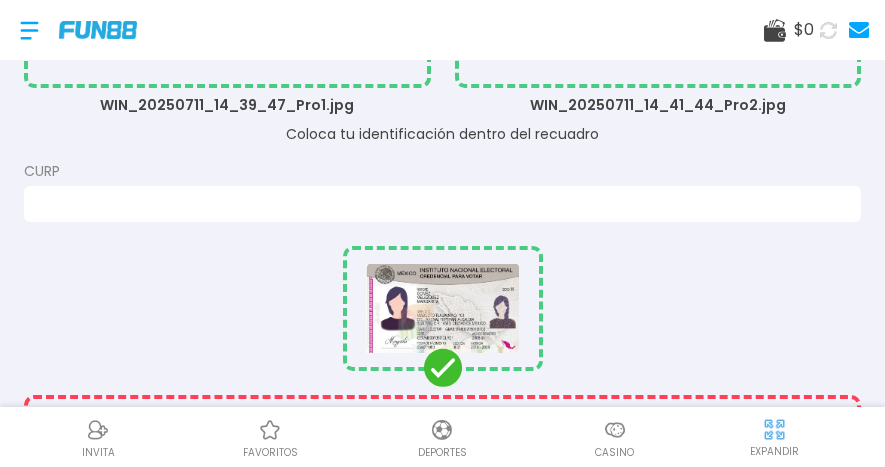 scroll, scrollTop: 452, scrollLeft: 0, axis: vertical 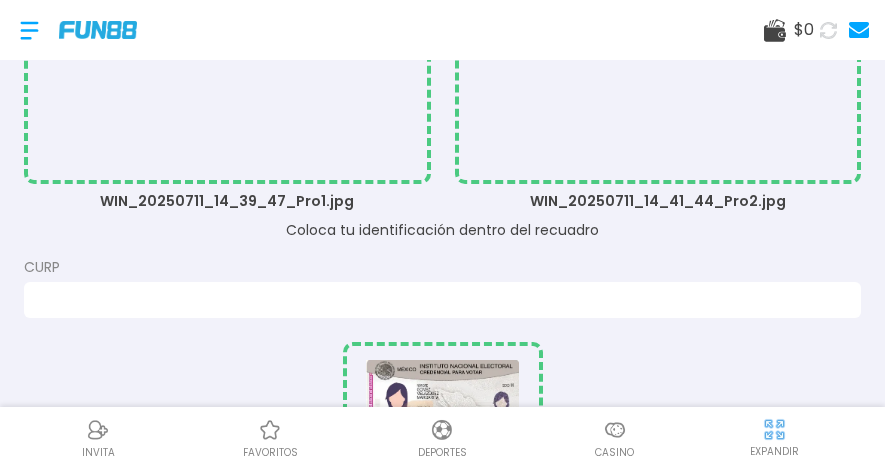 click at bounding box center [436, 299] 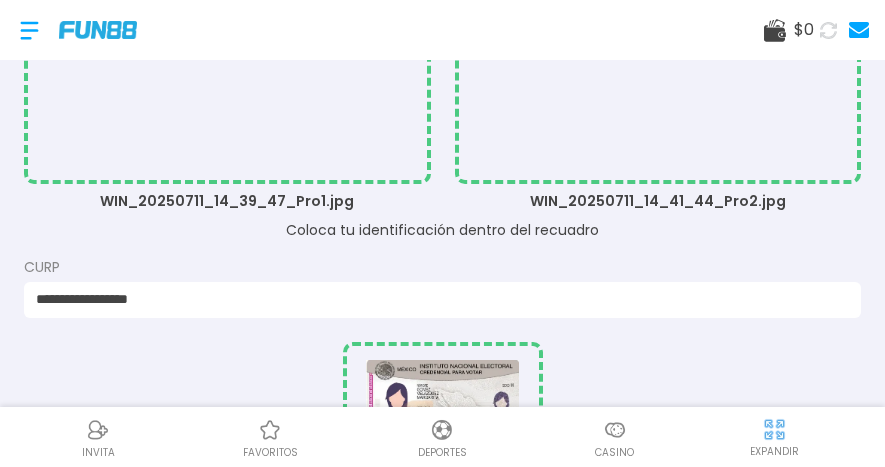 scroll, scrollTop: 860, scrollLeft: 0, axis: vertical 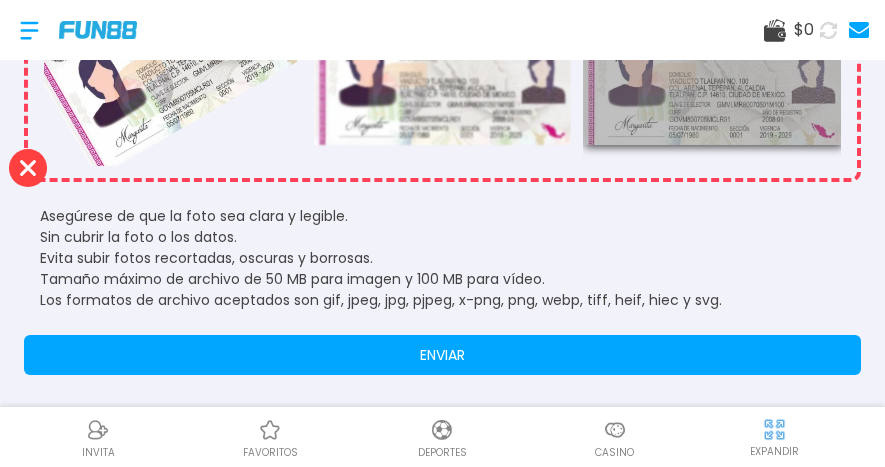 click on "ENVIAR" at bounding box center (442, 355) 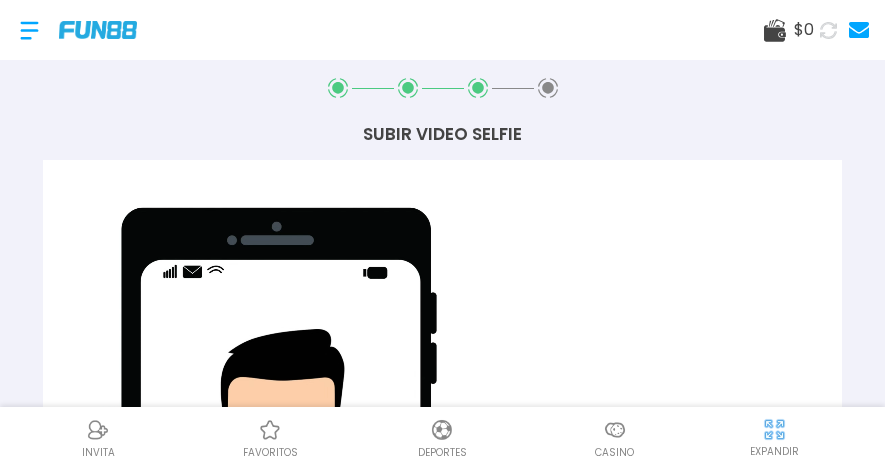 scroll, scrollTop: 0, scrollLeft: 0, axis: both 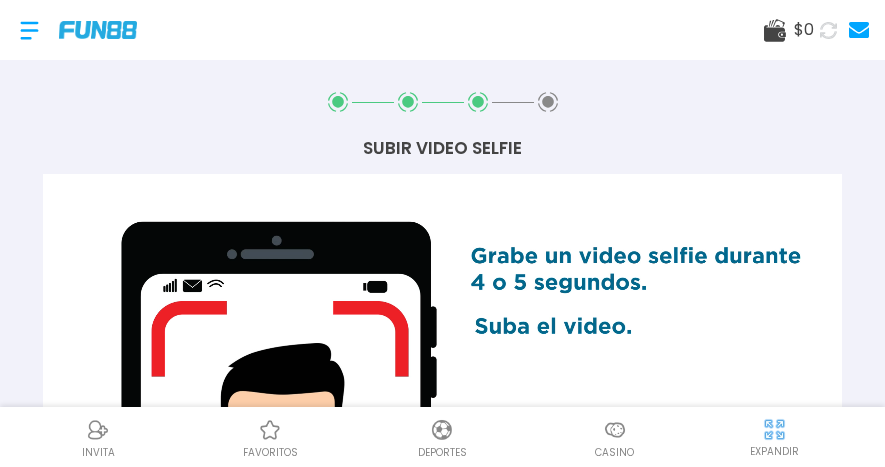 drag, startPoint x: 881, startPoint y: 155, endPoint x: 896, endPoint y: 202, distance: 49.335587 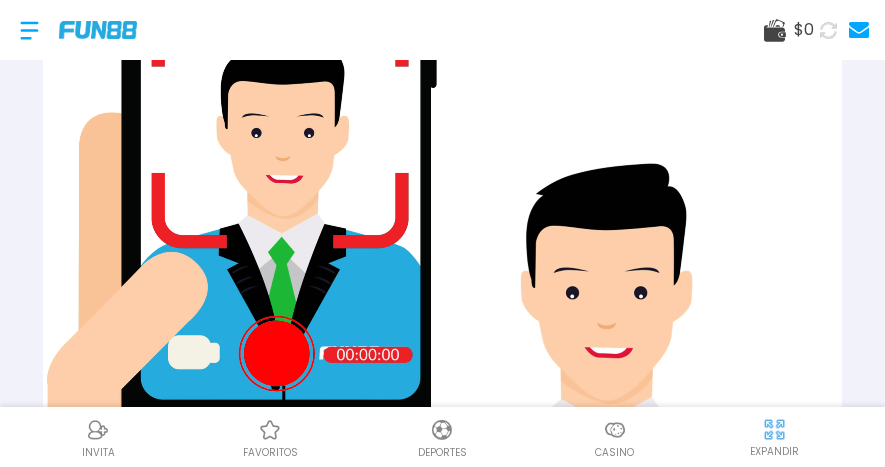 scroll, scrollTop: 243, scrollLeft: 0, axis: vertical 